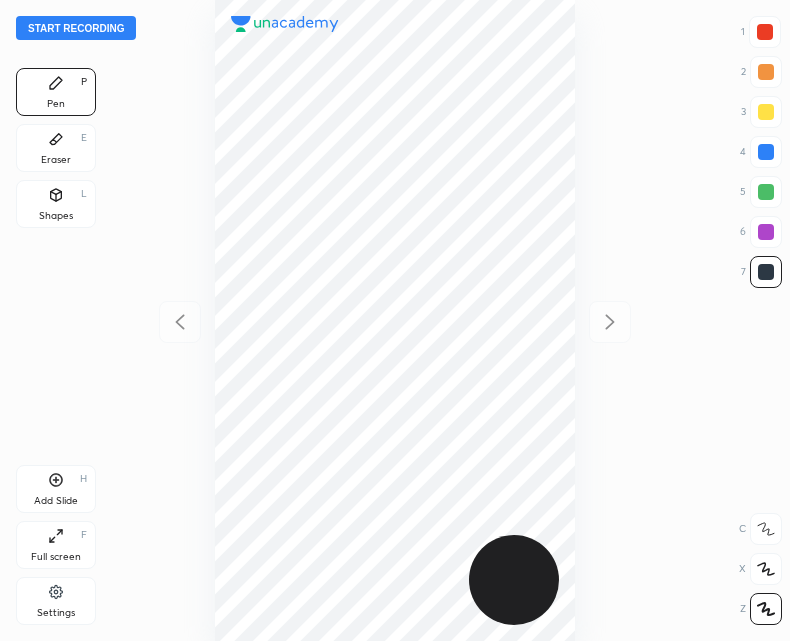 scroll, scrollTop: 0, scrollLeft: 0, axis: both 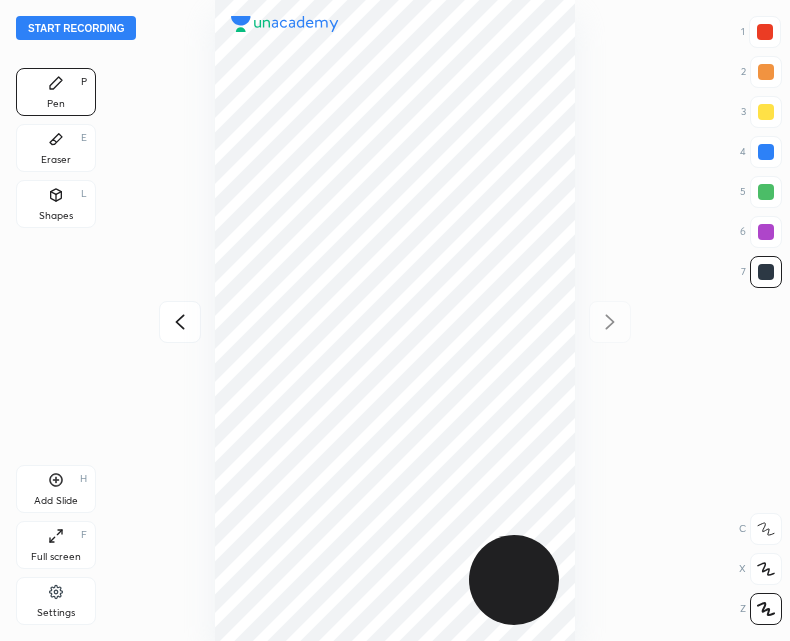 click at bounding box center (180, 322) 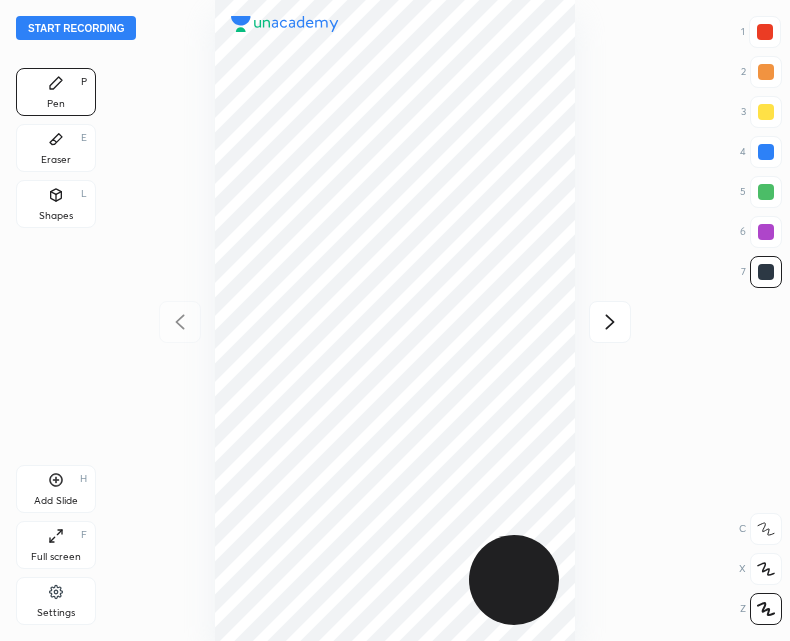 click 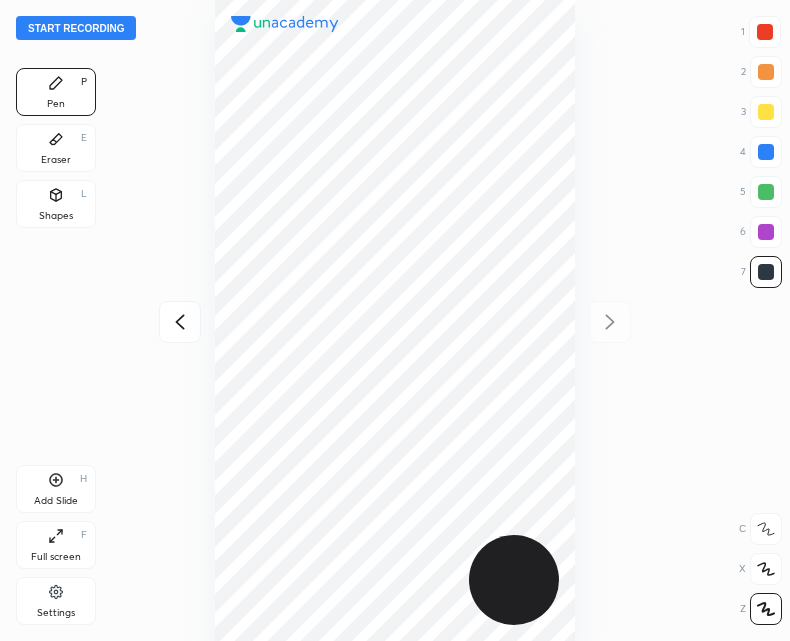 click 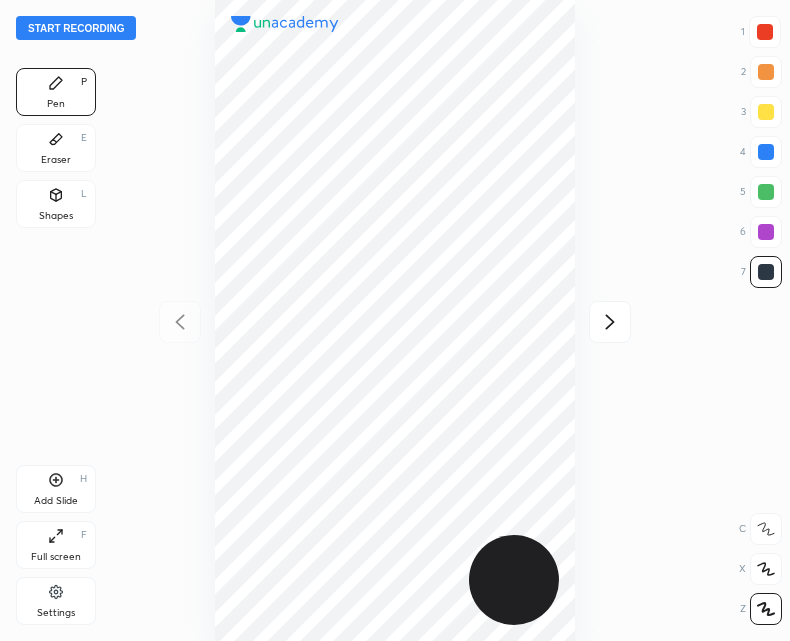 click 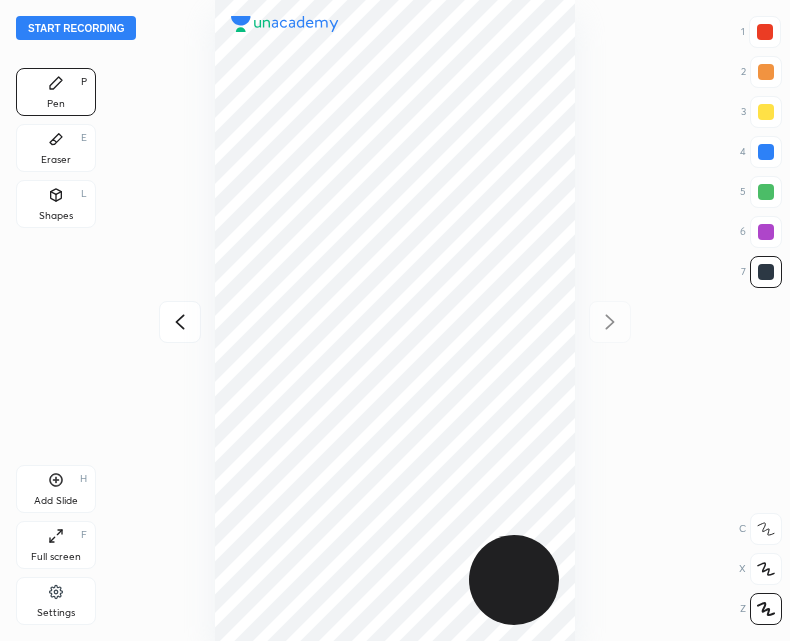 click on "Start recording" at bounding box center [76, 28] 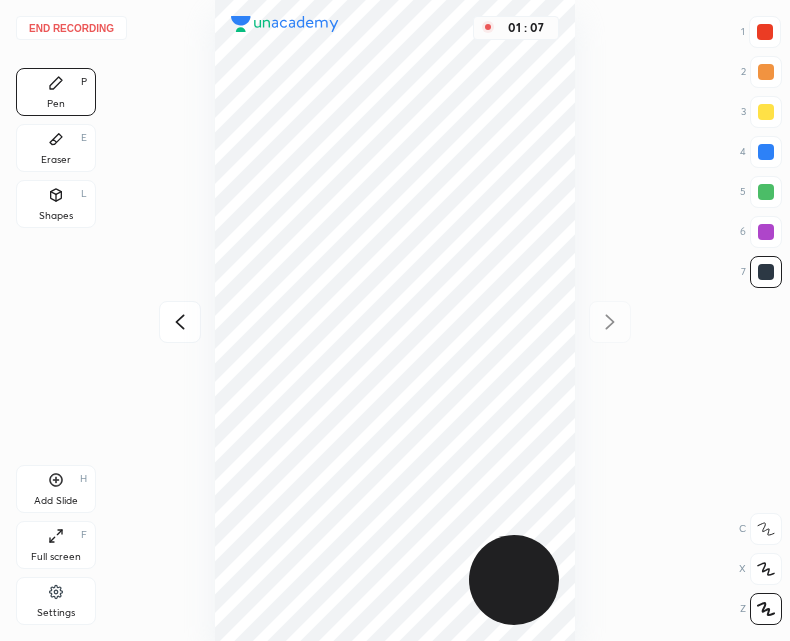 click on "End recording" at bounding box center (71, 28) 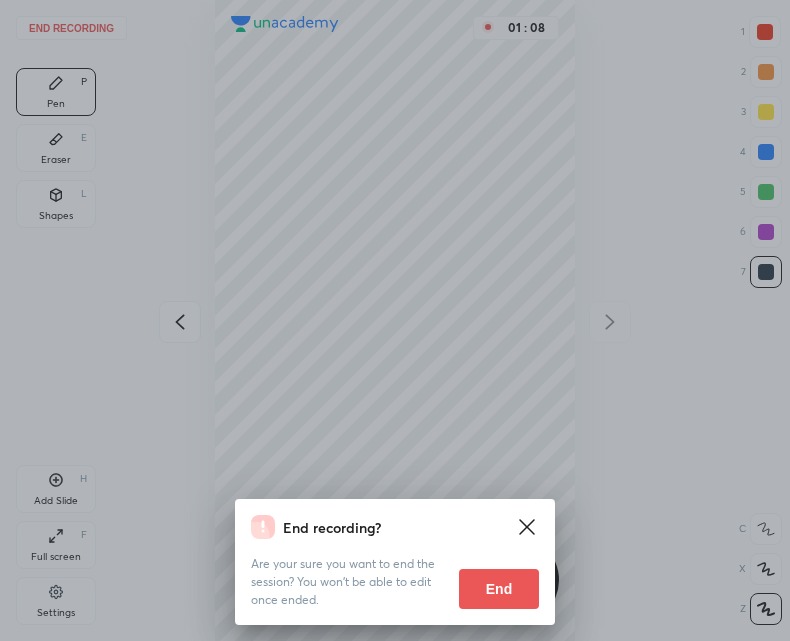 click on "End" at bounding box center [499, 589] 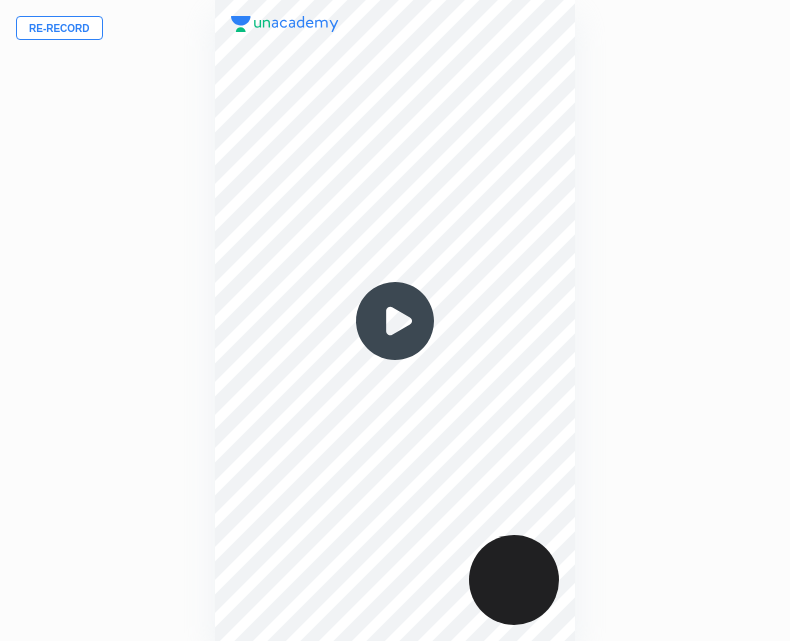 click on "Re-record" at bounding box center [59, 28] 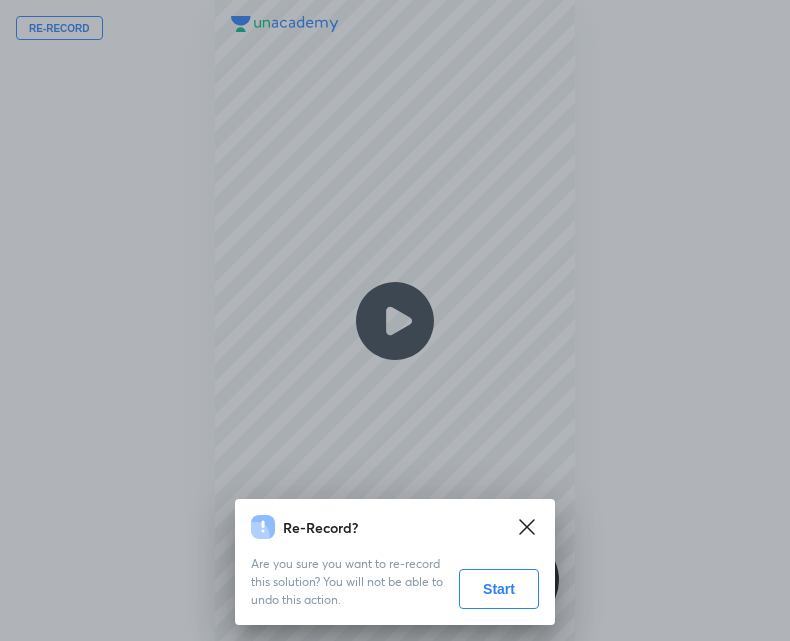 click on "Start" at bounding box center (499, 589) 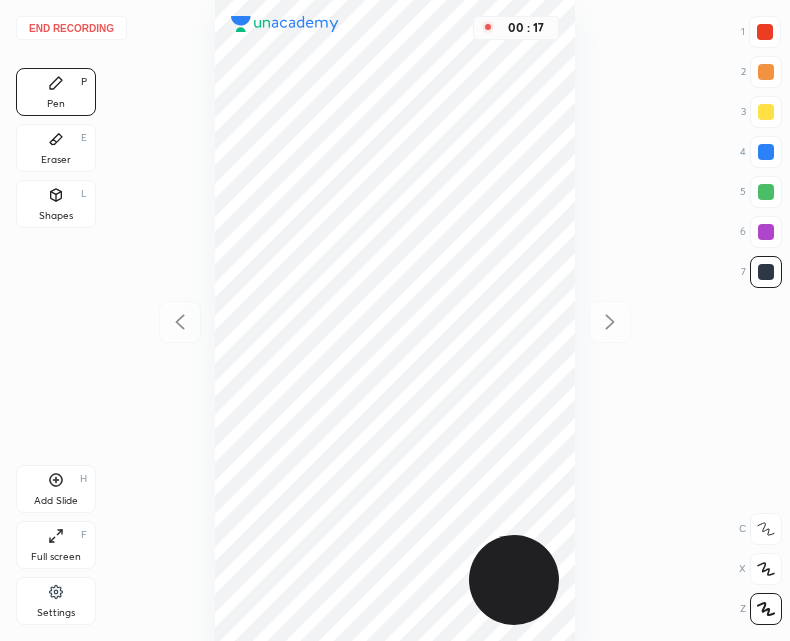 click on "Shapes L" at bounding box center [56, 204] 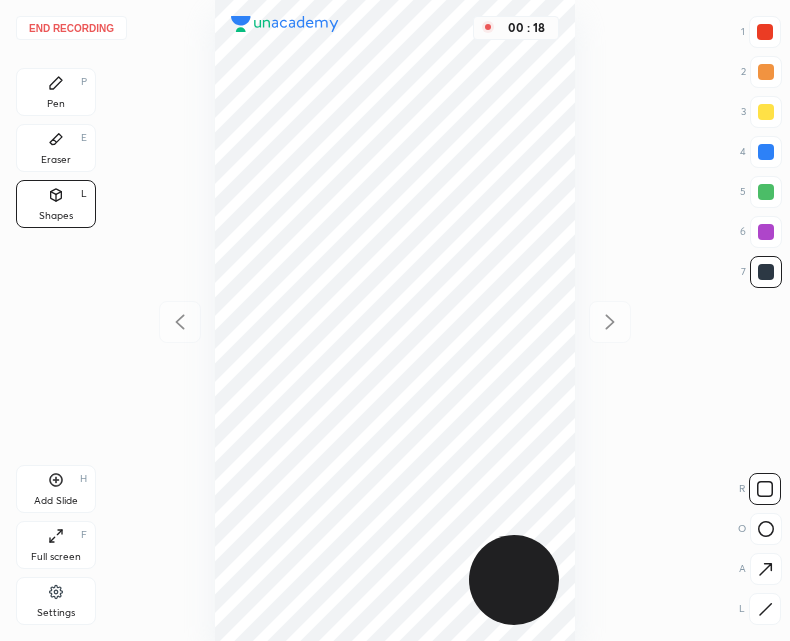 click on "End recording 1 2 3 4 5 6 7 R O A L C X Z Erase all C X Z Pen P Eraser E Shapes L Add Slide H Full screen F Settings 00 : 18" at bounding box center (395, 320) 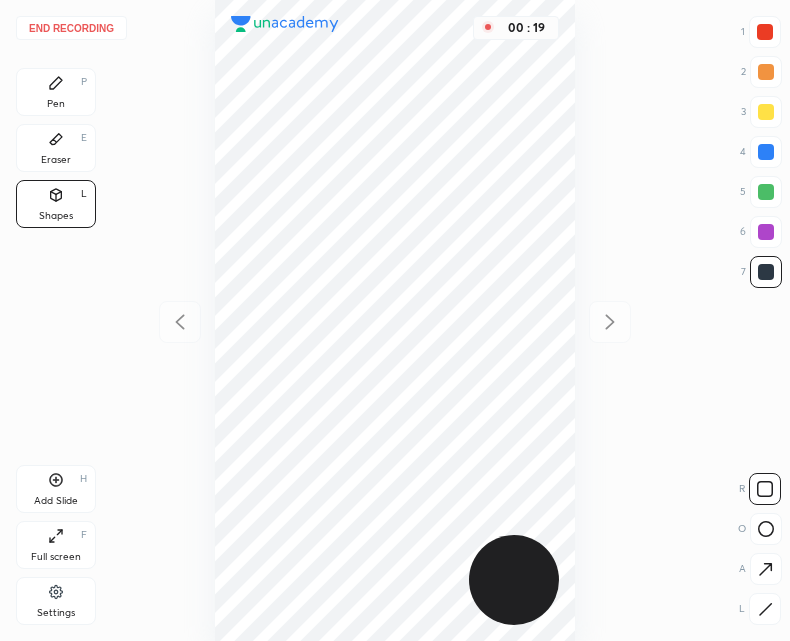 click at bounding box center [765, 609] 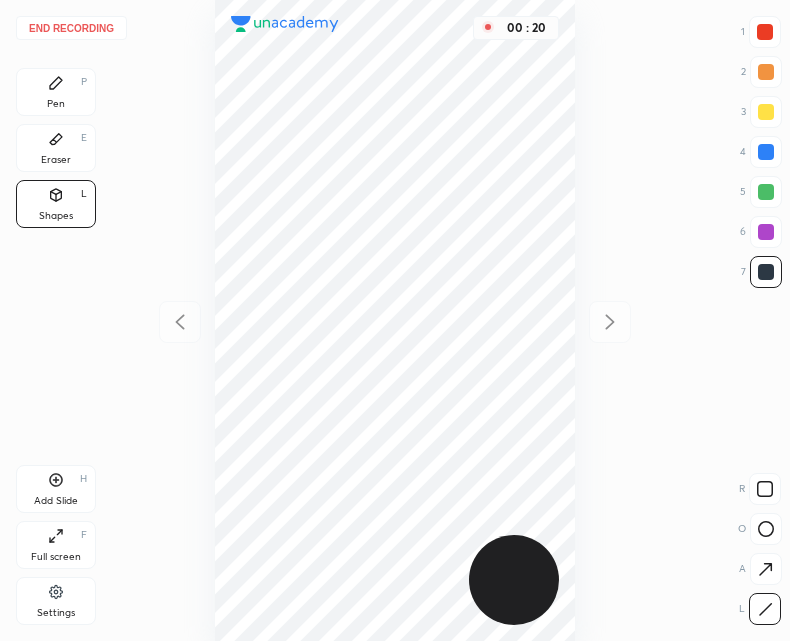 click on "Pen P" at bounding box center [56, 92] 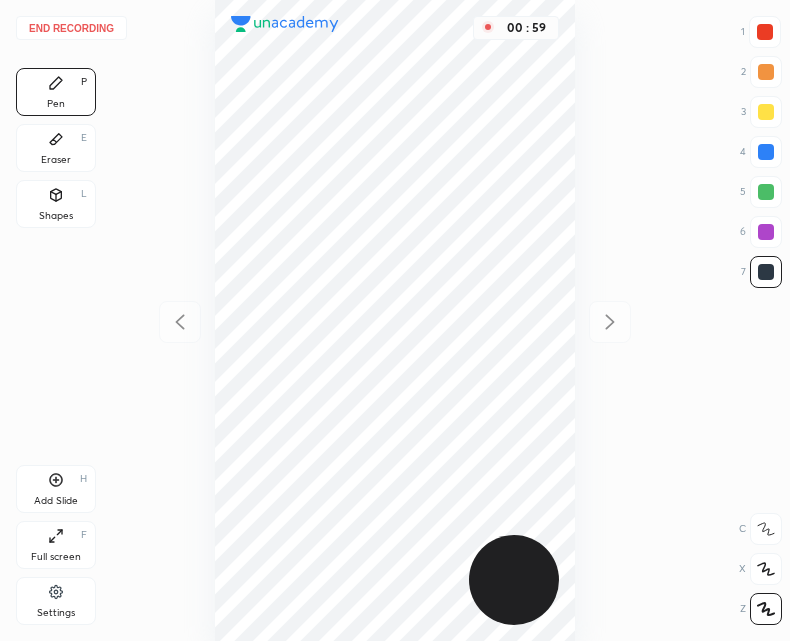 click at bounding box center [766, 272] 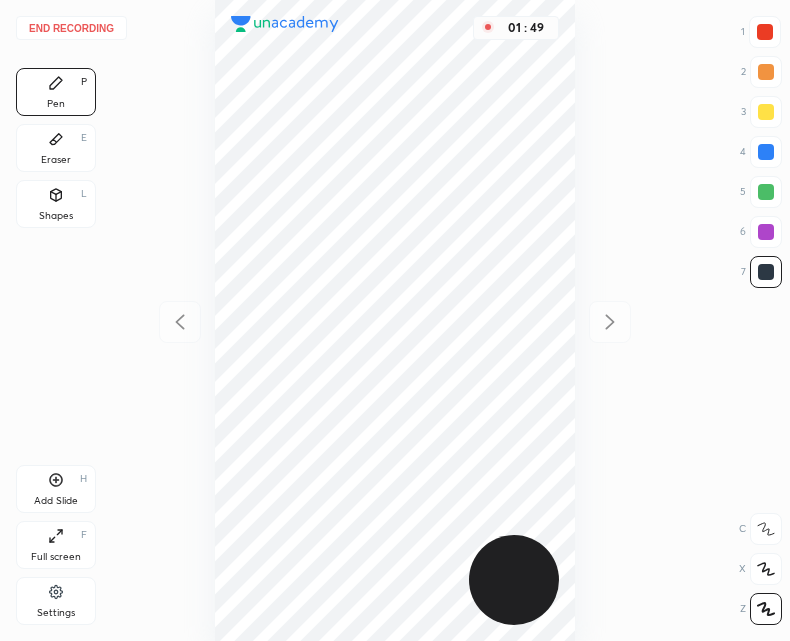 click on "Add Slide H" at bounding box center (56, 489) 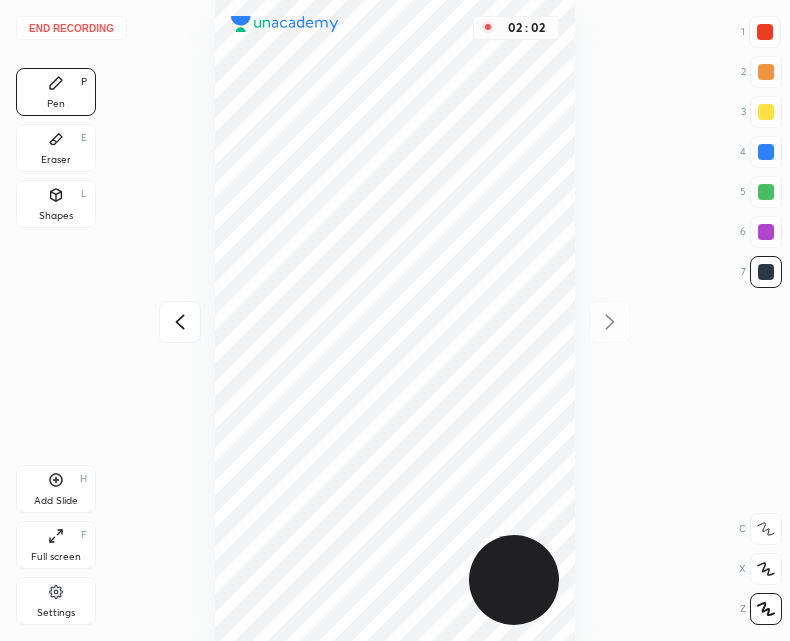 click 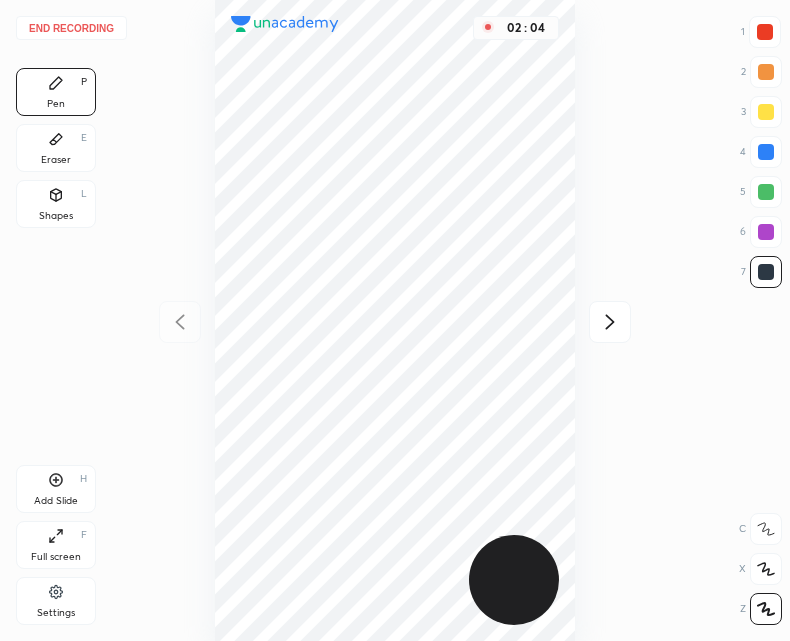 click 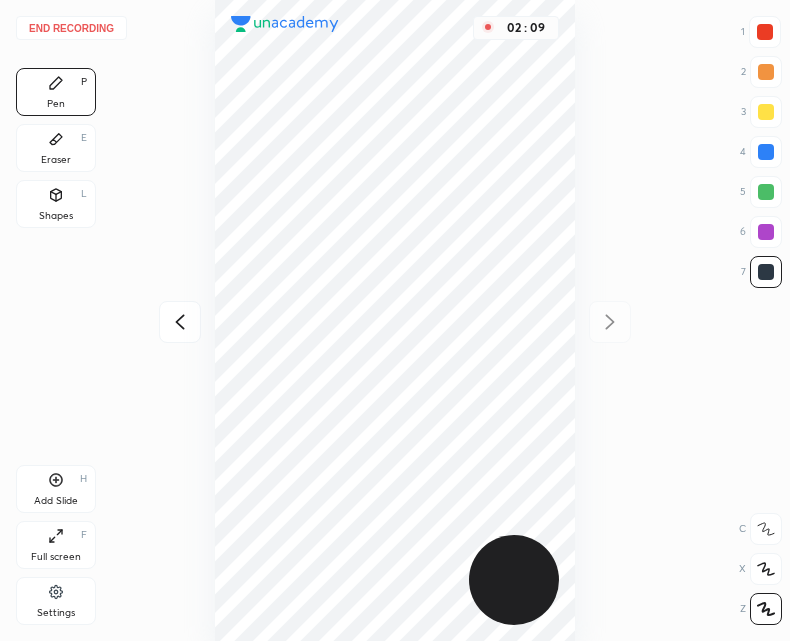 click on "Add Slide H" at bounding box center (56, 489) 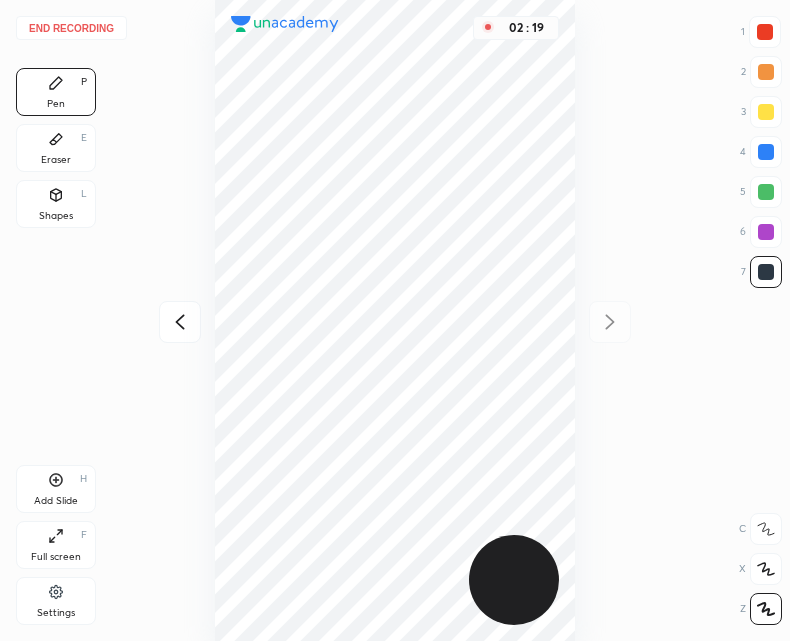 click 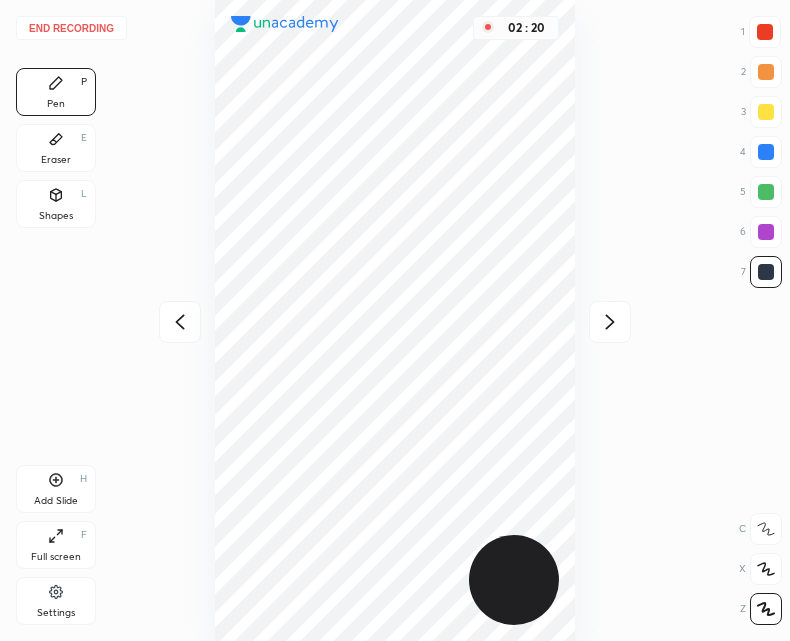 click 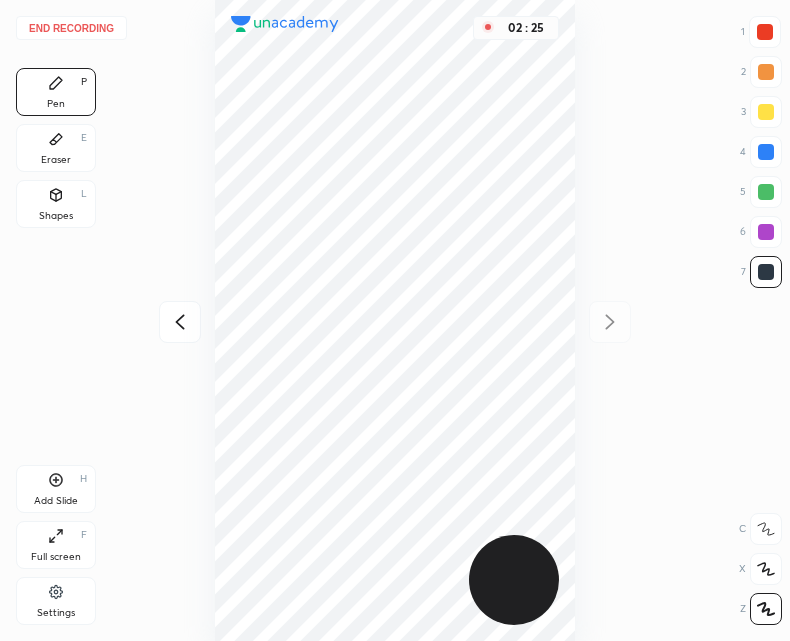 click 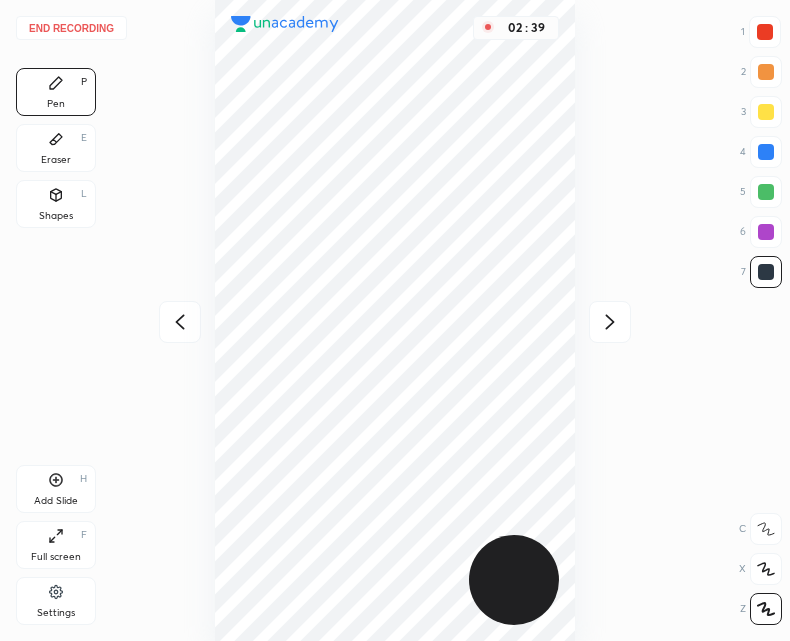 click 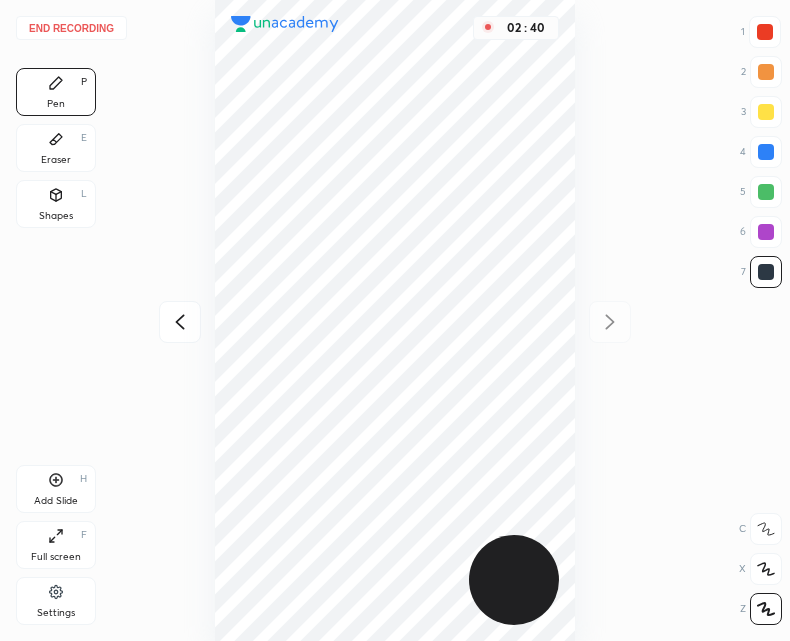 click 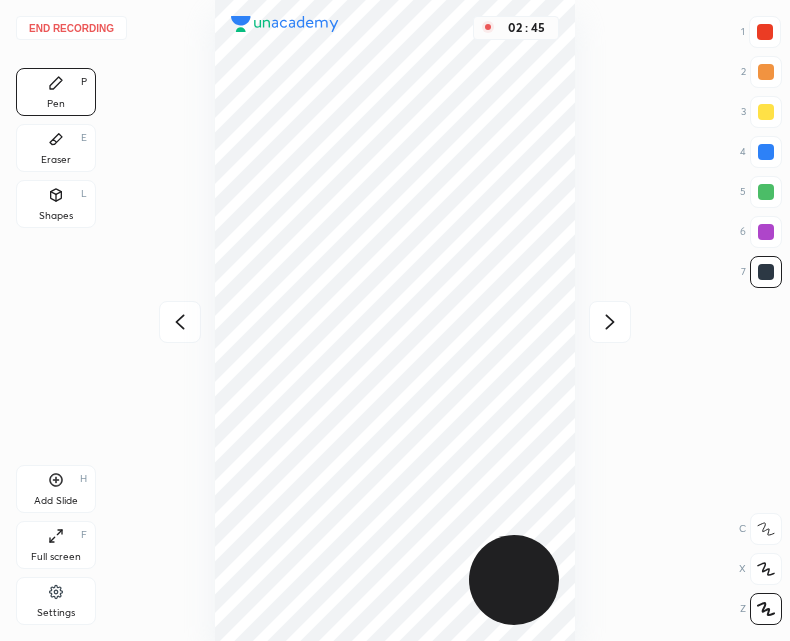 click on "Add Slide" at bounding box center (56, 501) 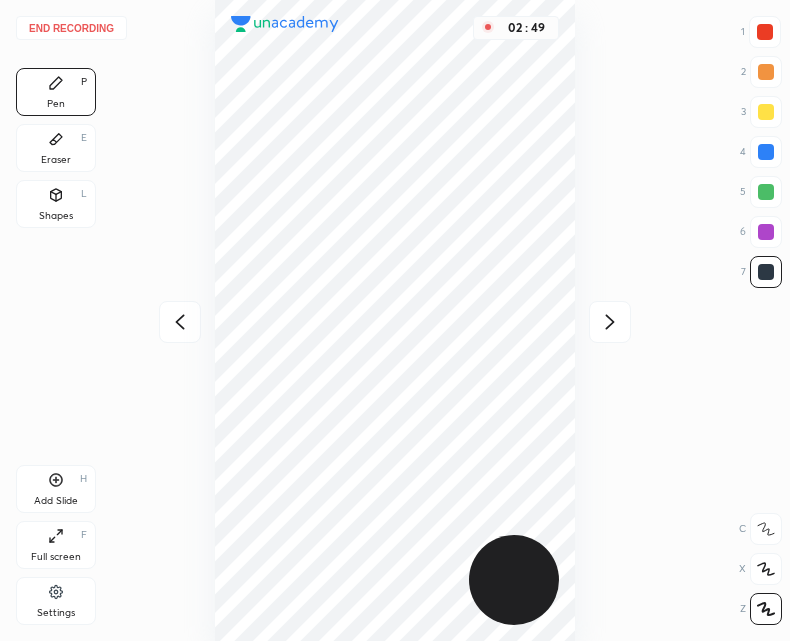 click 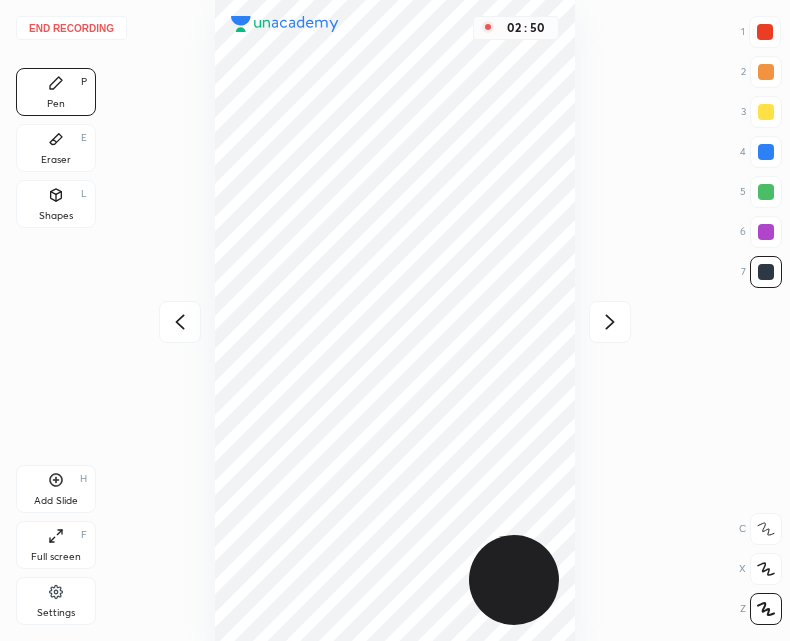click 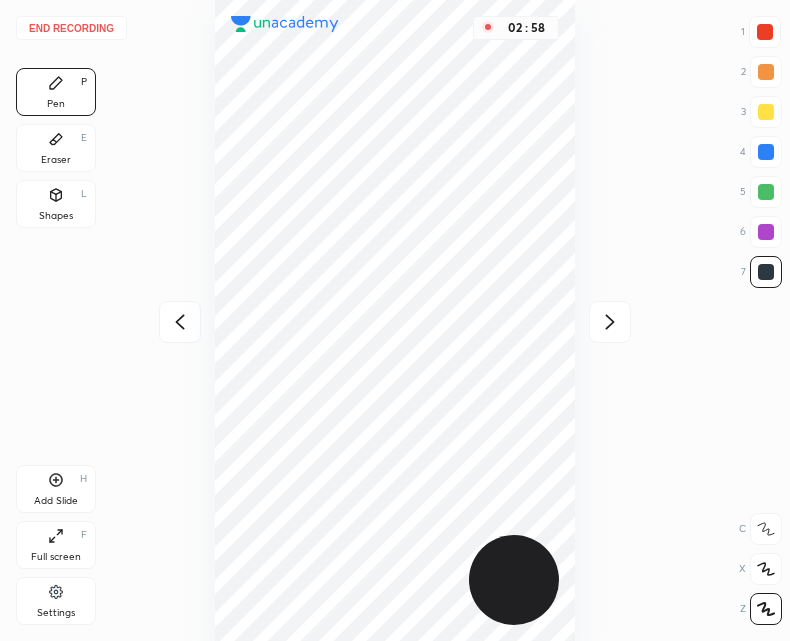 click 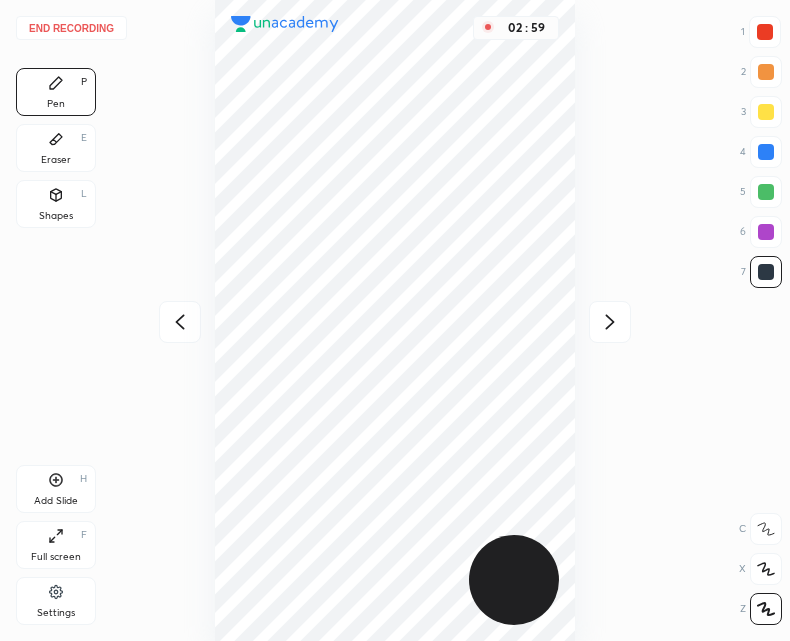 click 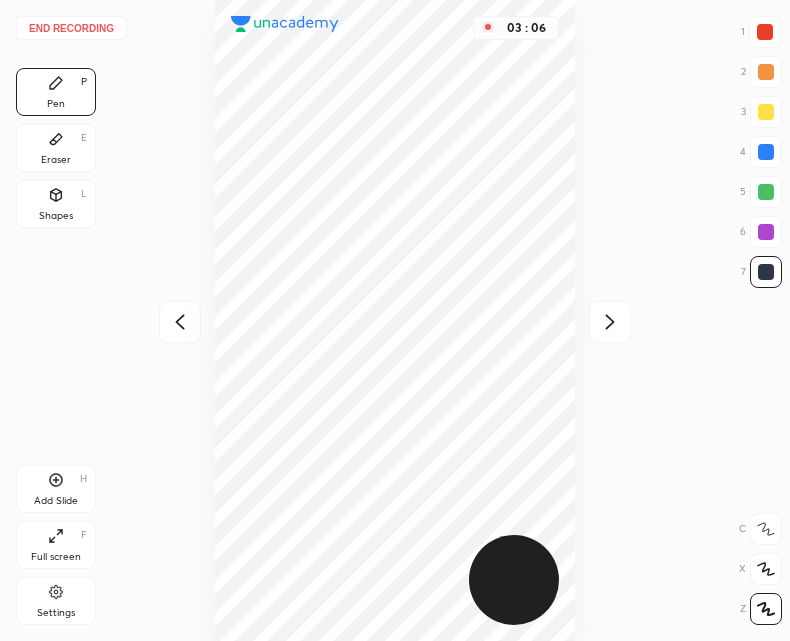 click at bounding box center [180, 322] 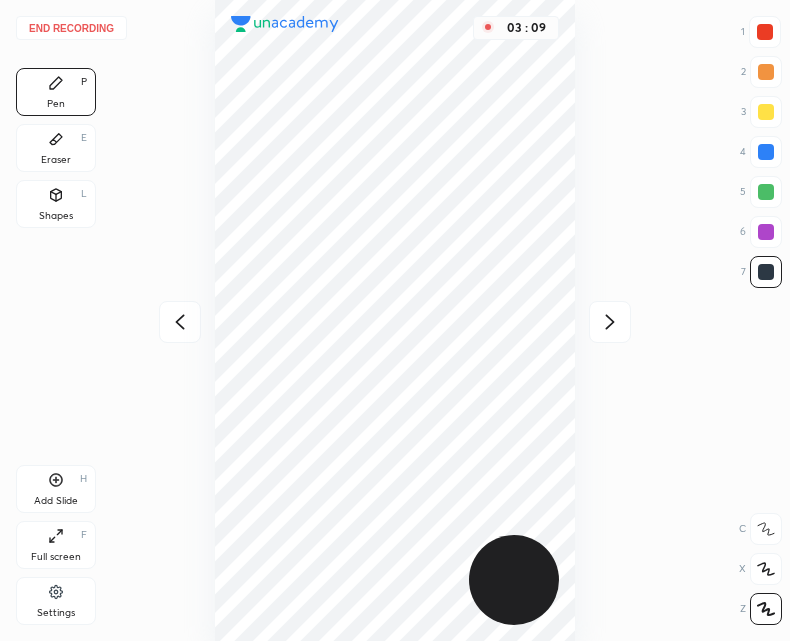 click 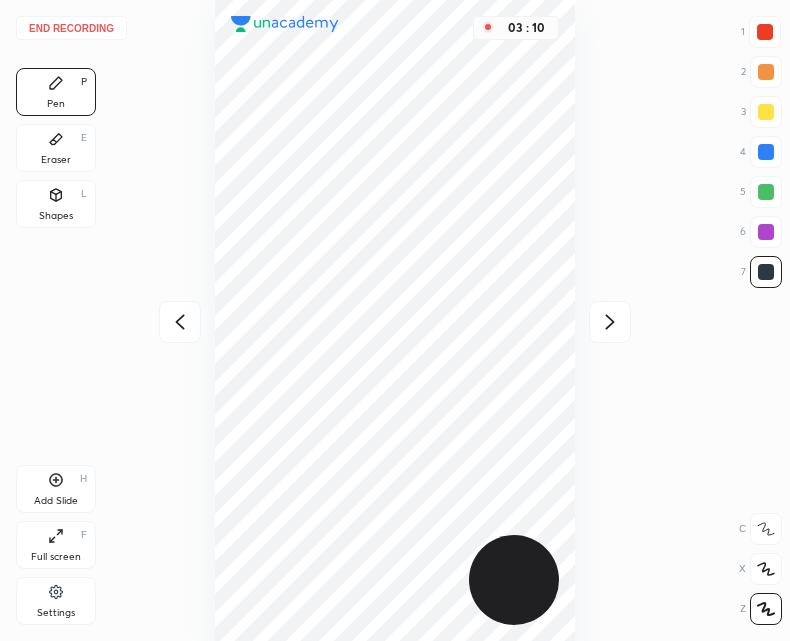 click 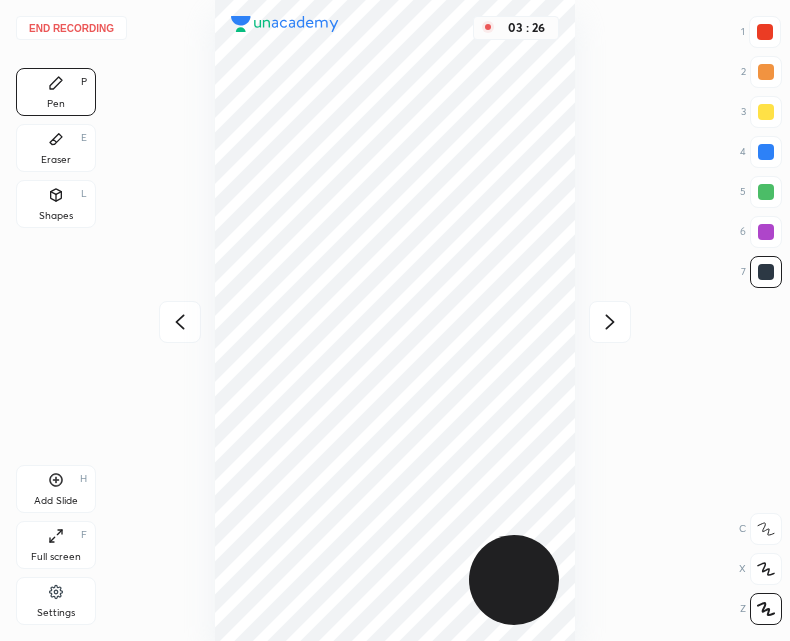click 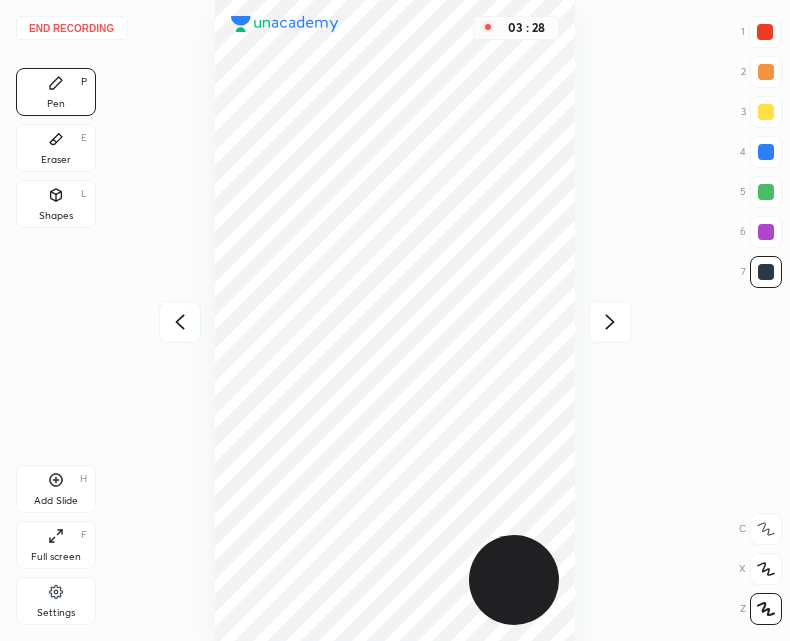 click at bounding box center (180, 322) 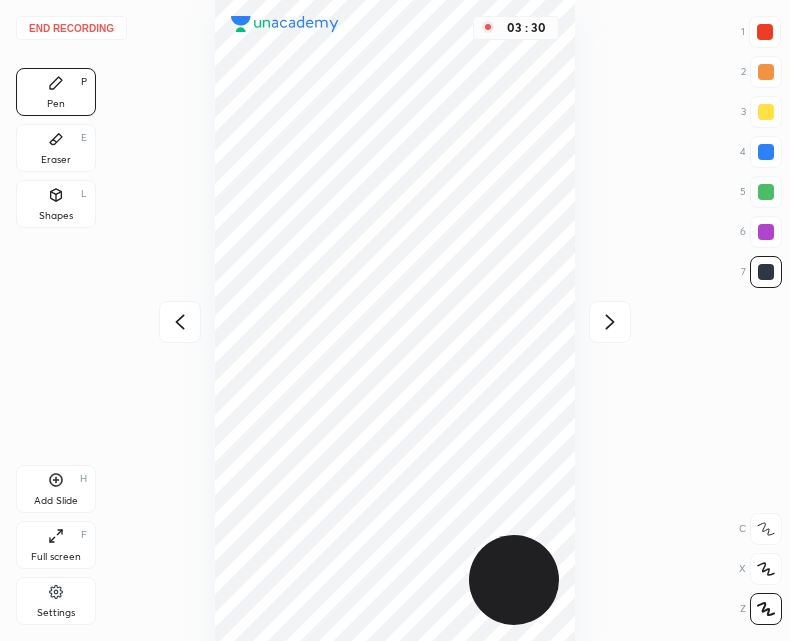 click at bounding box center [610, 322] 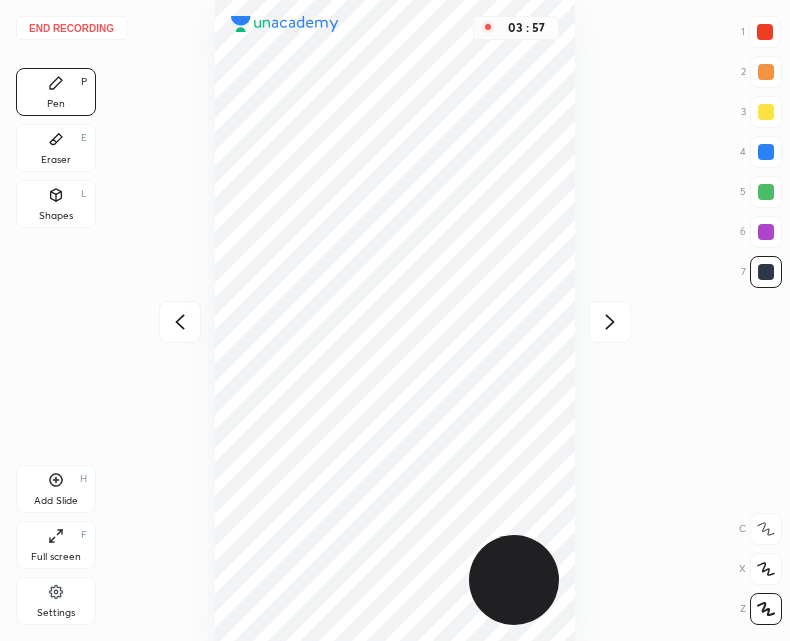 click on "Add Slide" at bounding box center (56, 501) 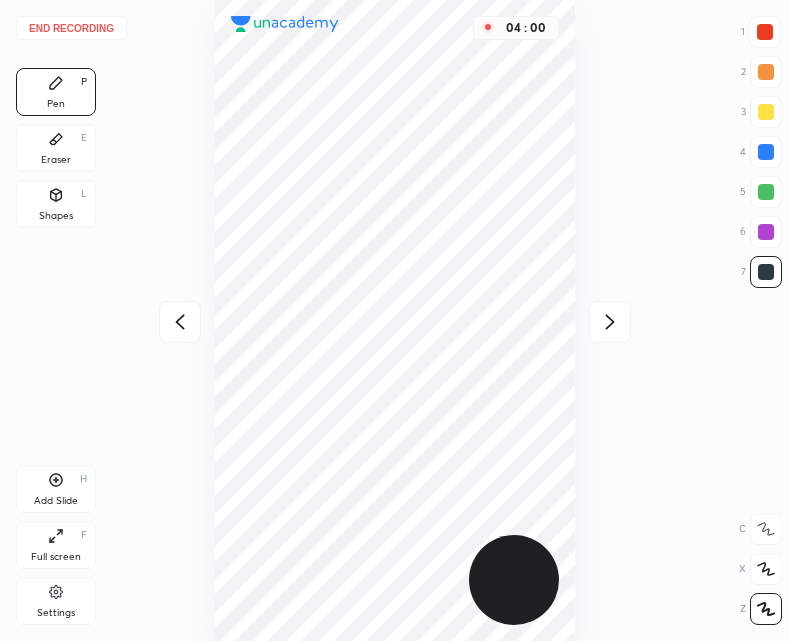 click 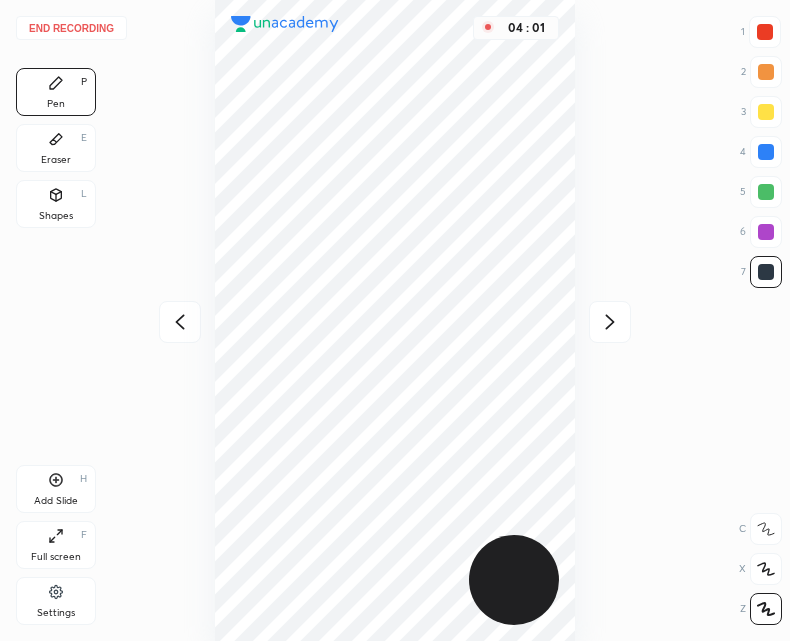 click 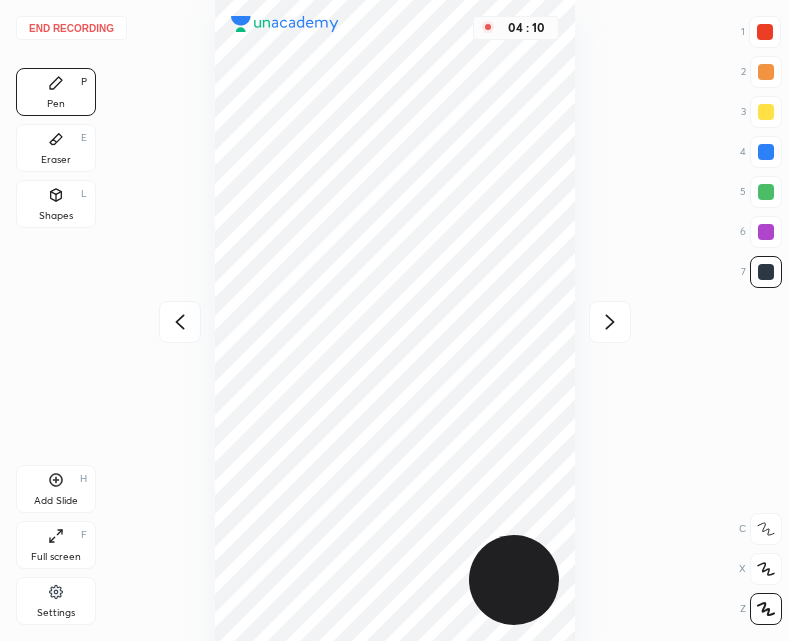 click 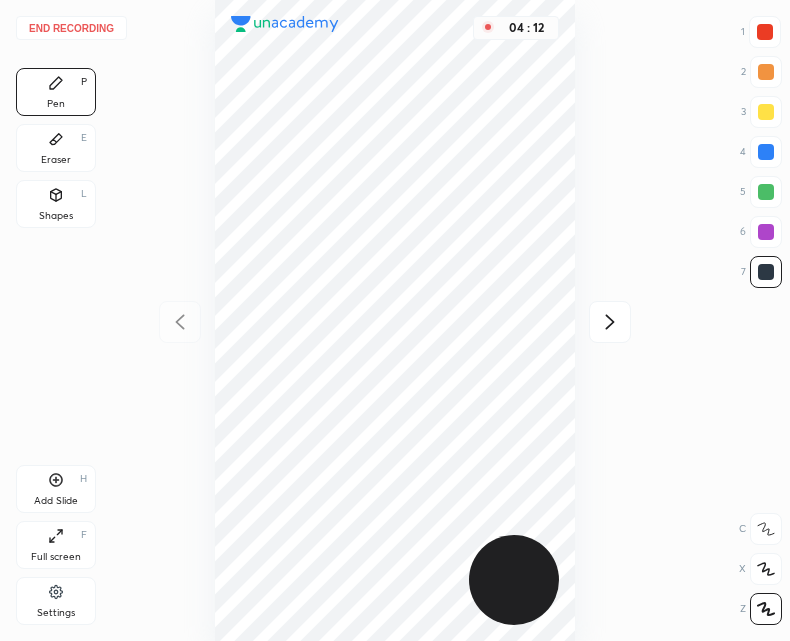 click at bounding box center (610, 322) 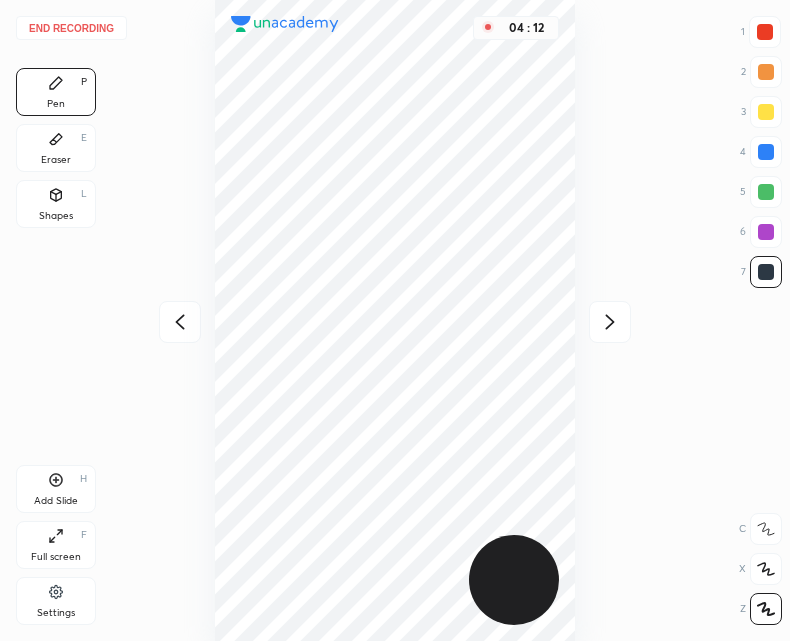 click at bounding box center (610, 322) 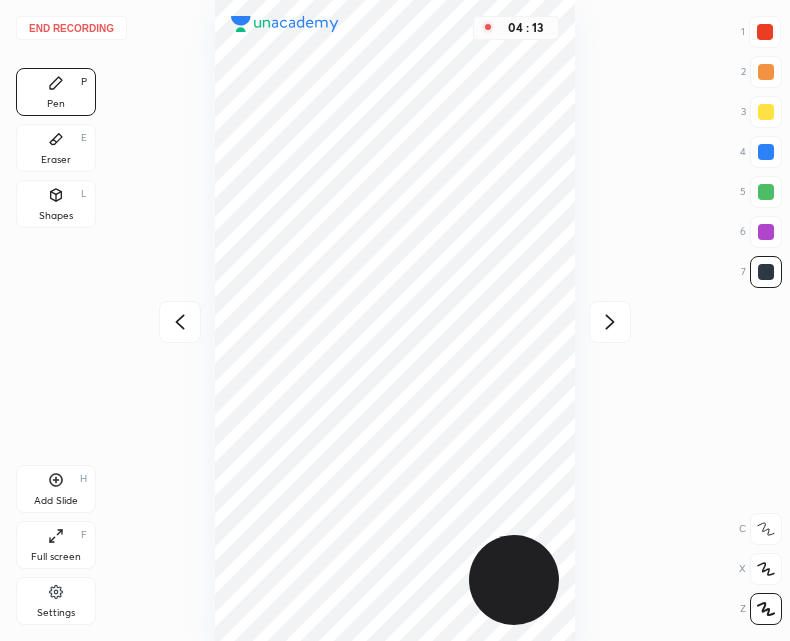 click 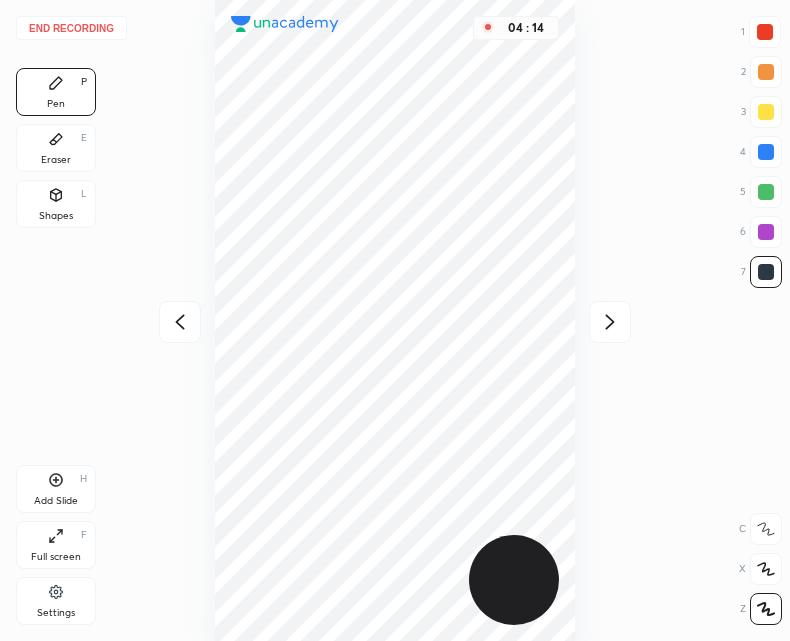 click on "End recording" at bounding box center [71, 28] 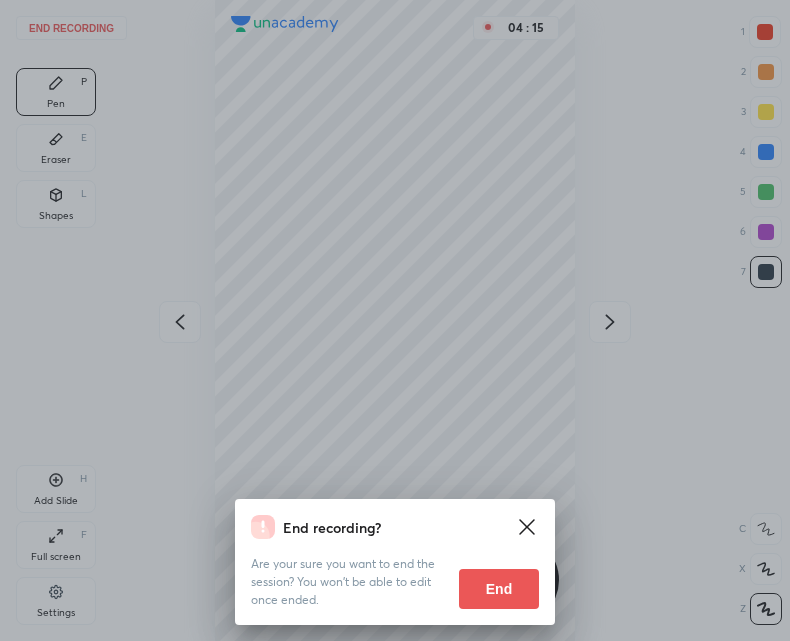 click on "End" at bounding box center (499, 589) 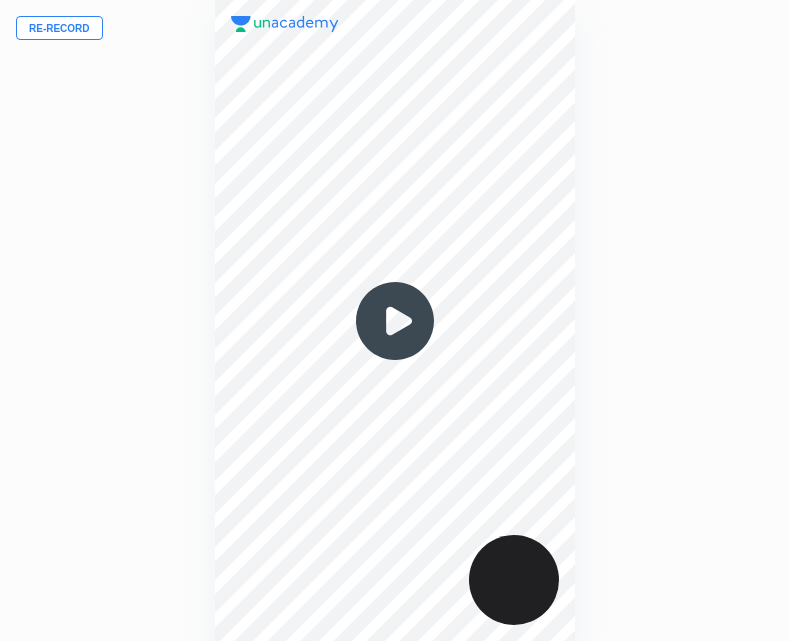 click at bounding box center [395, 321] 